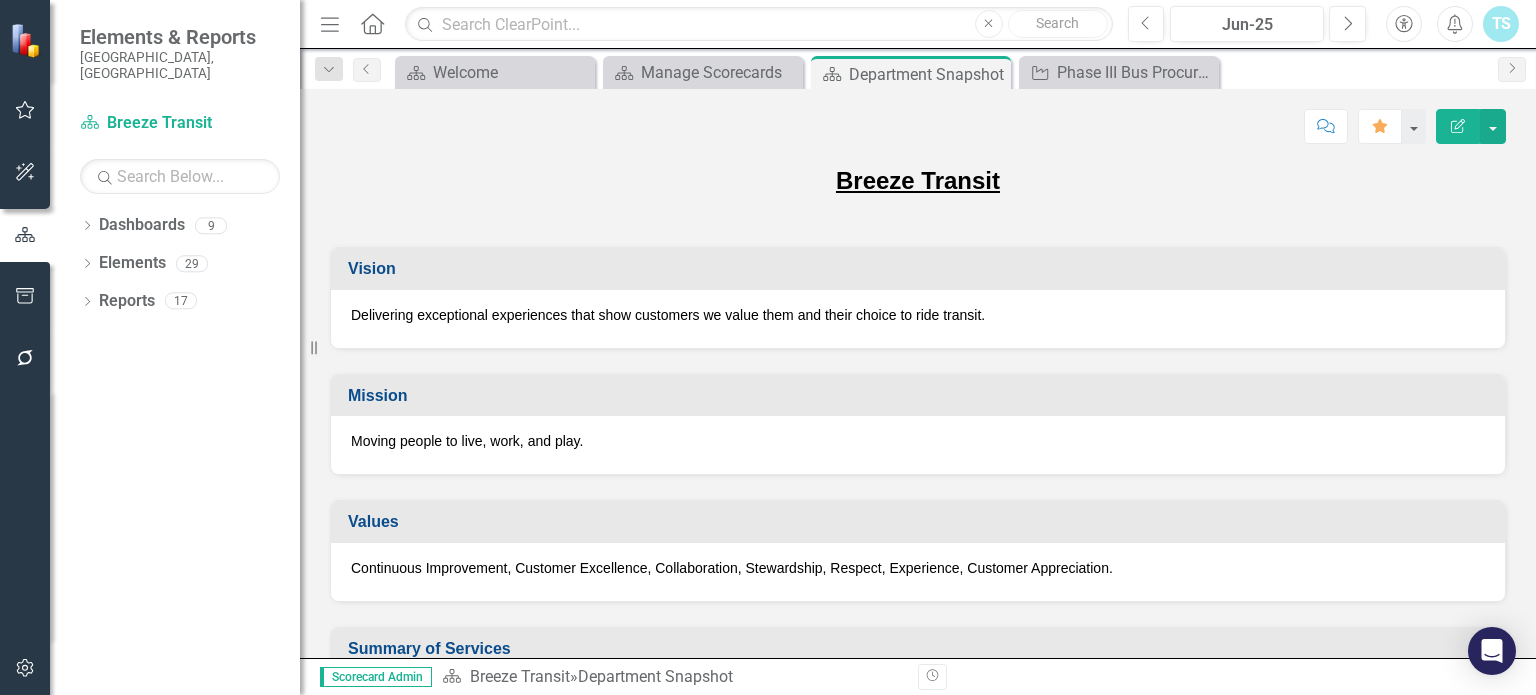 scroll, scrollTop: 0, scrollLeft: 0, axis: both 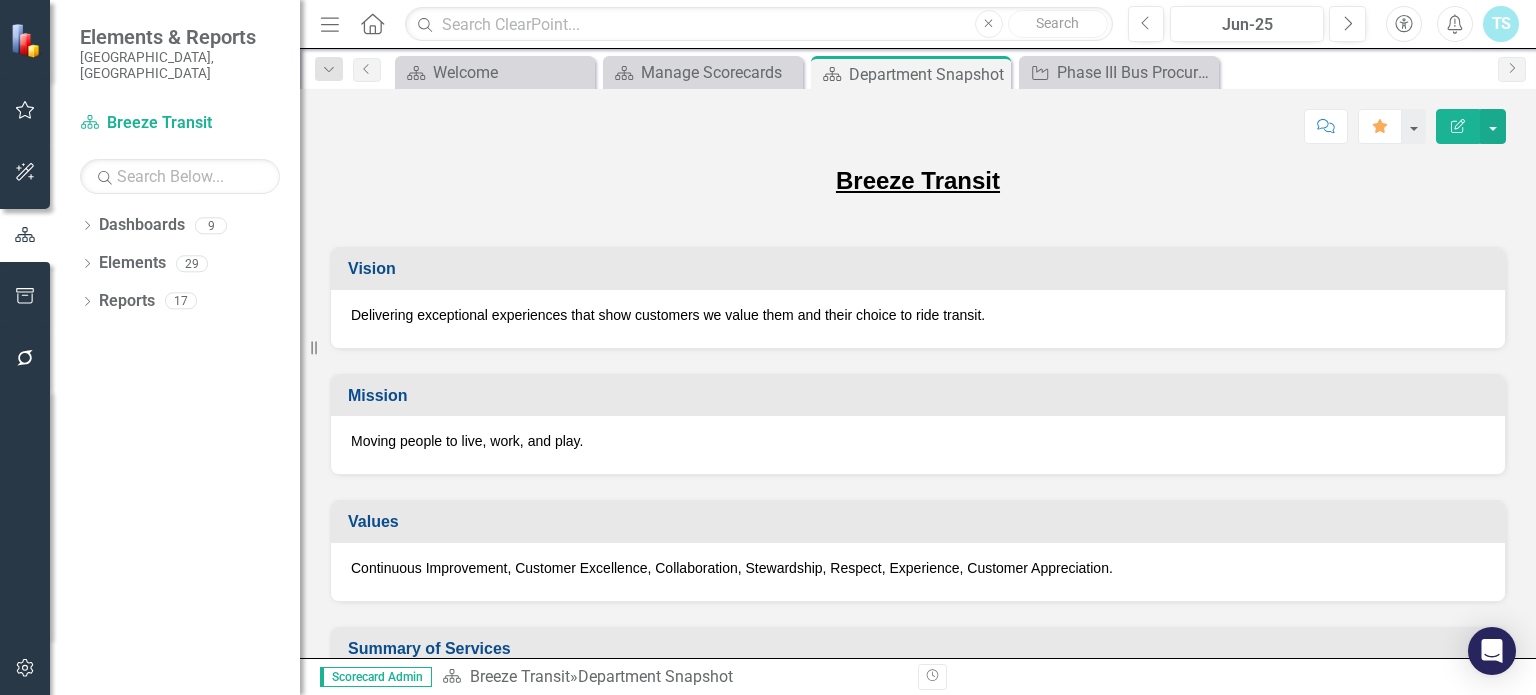 click on "Alerts" 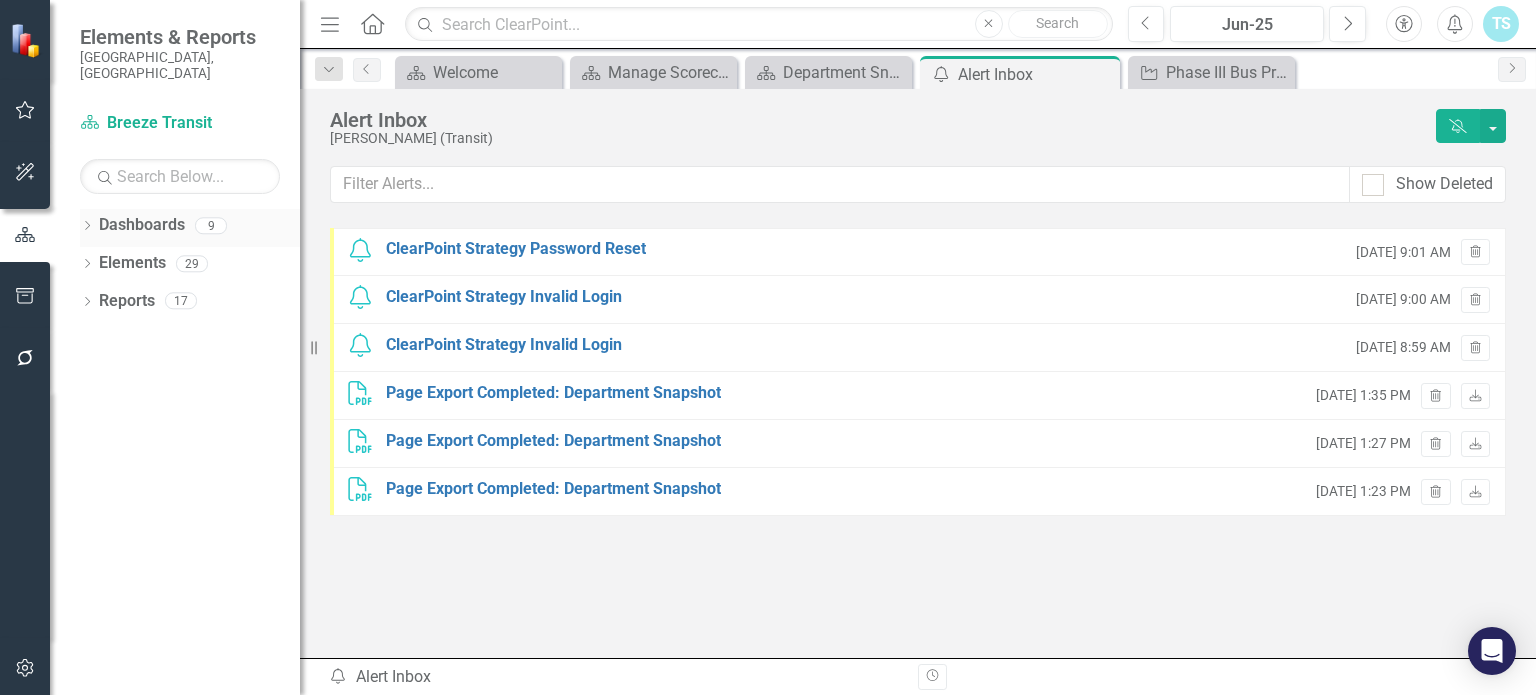 click on "Dashboards" at bounding box center (142, 225) 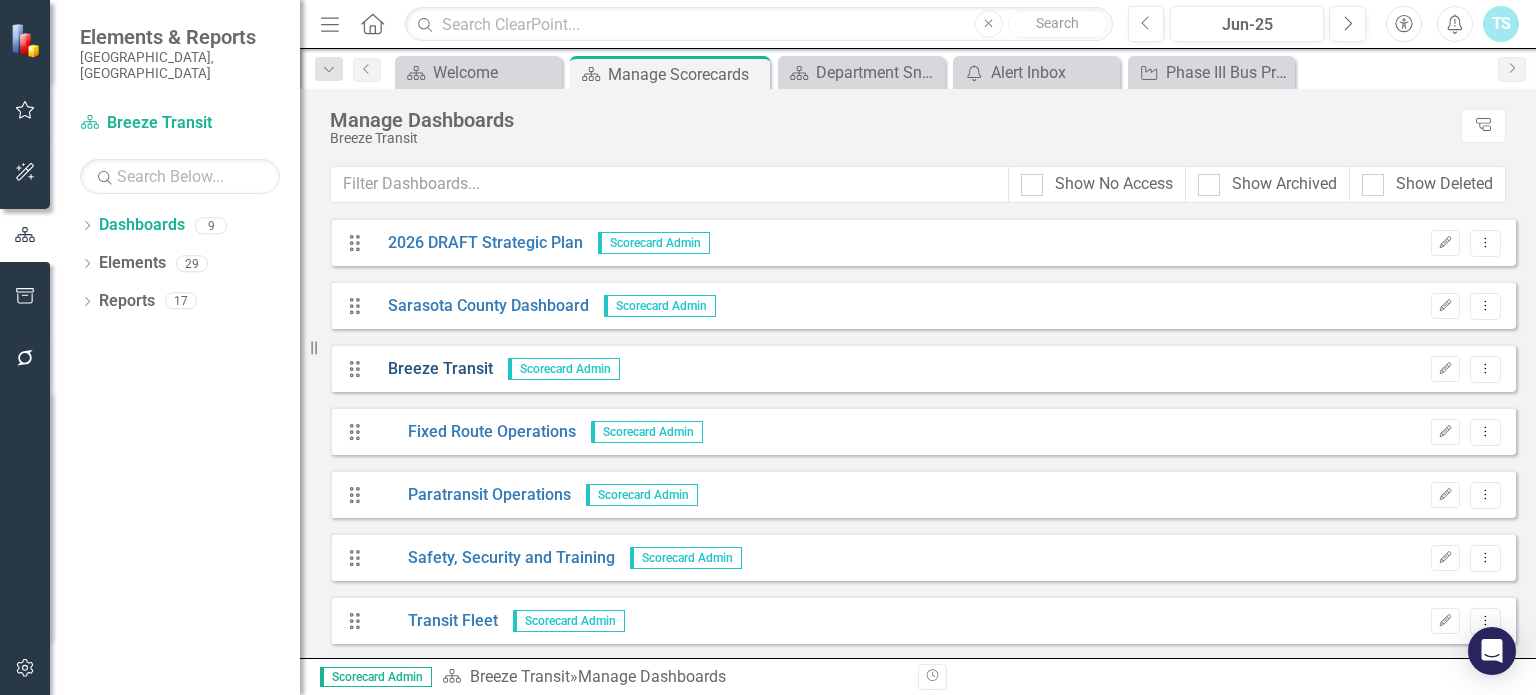 click on "Breeze Transit" at bounding box center [433, 369] 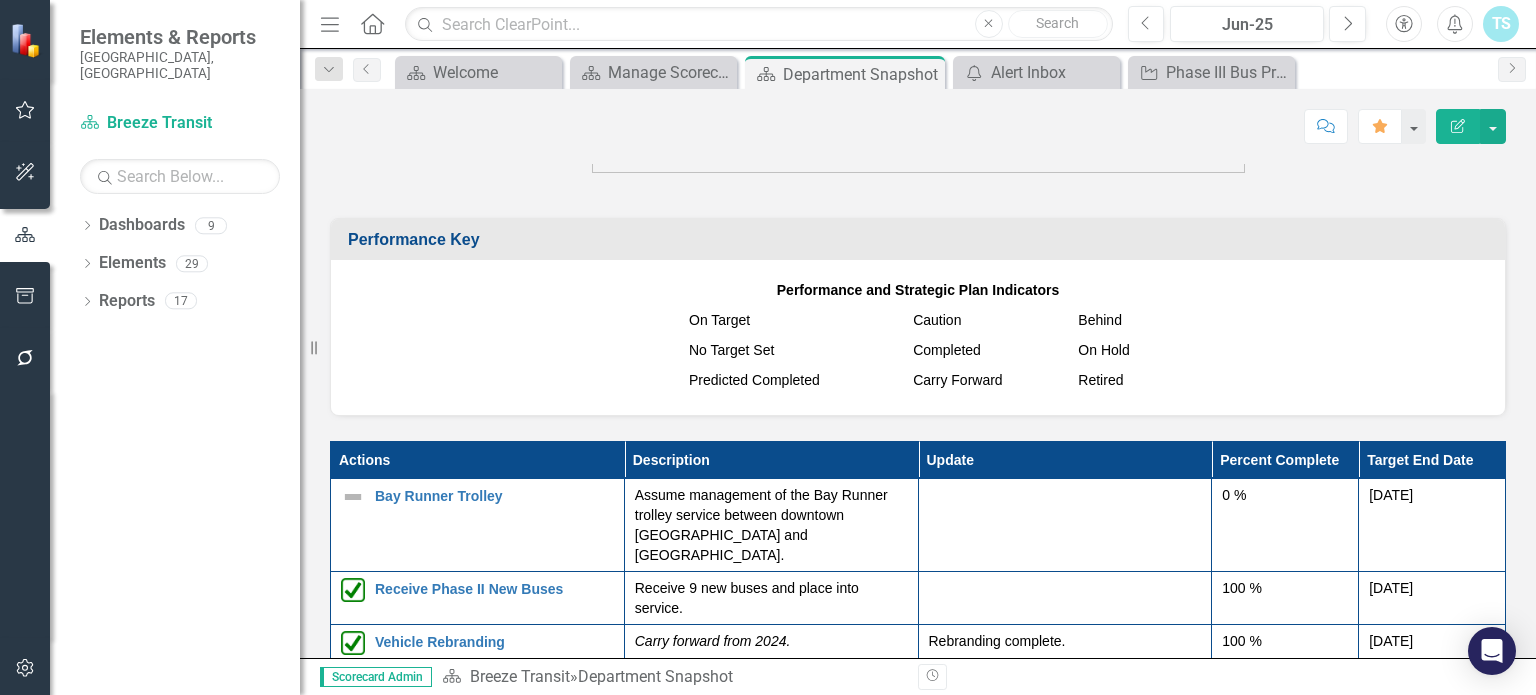 scroll, scrollTop: 2200, scrollLeft: 0, axis: vertical 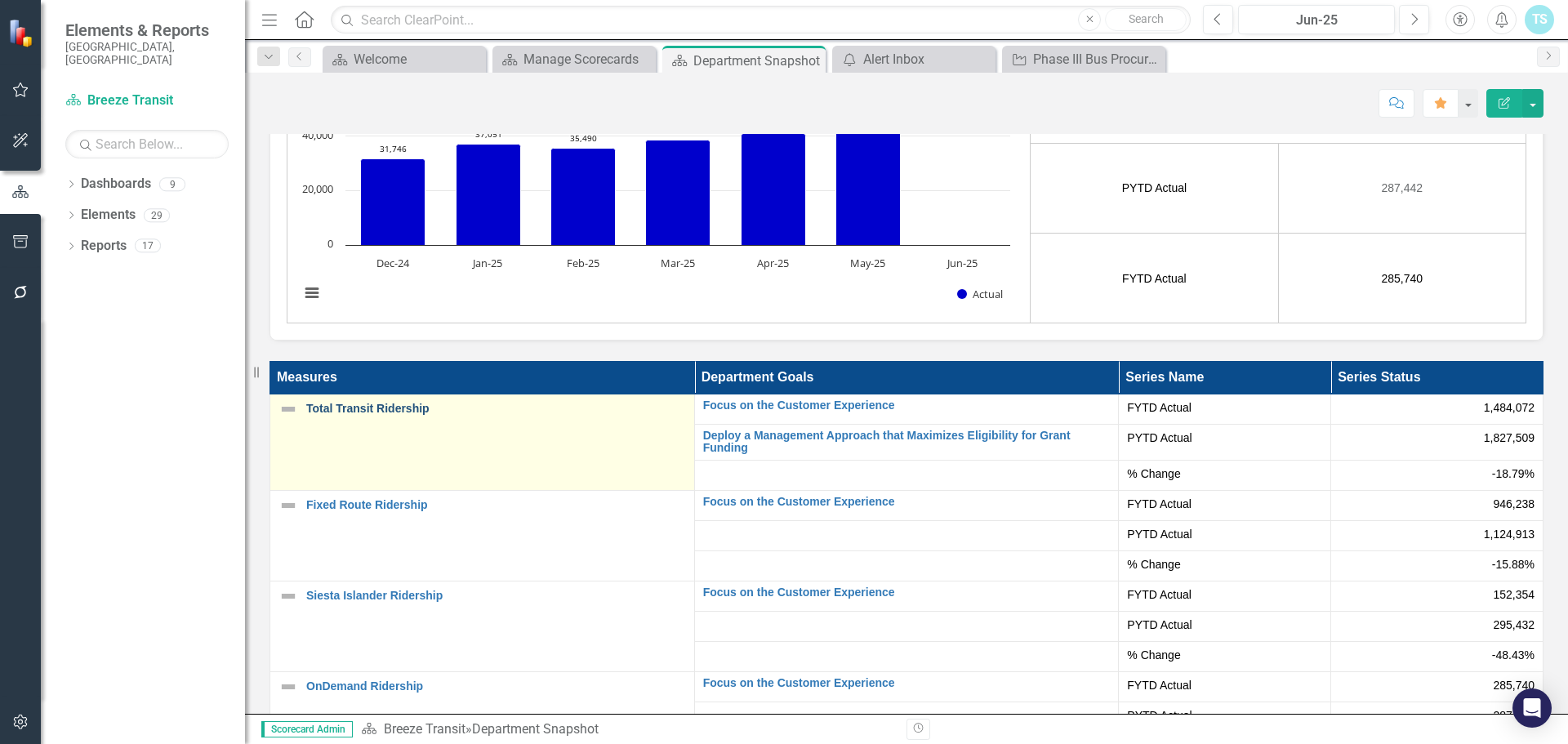 click on "Total Transit Ridership" at bounding box center [496, 408] 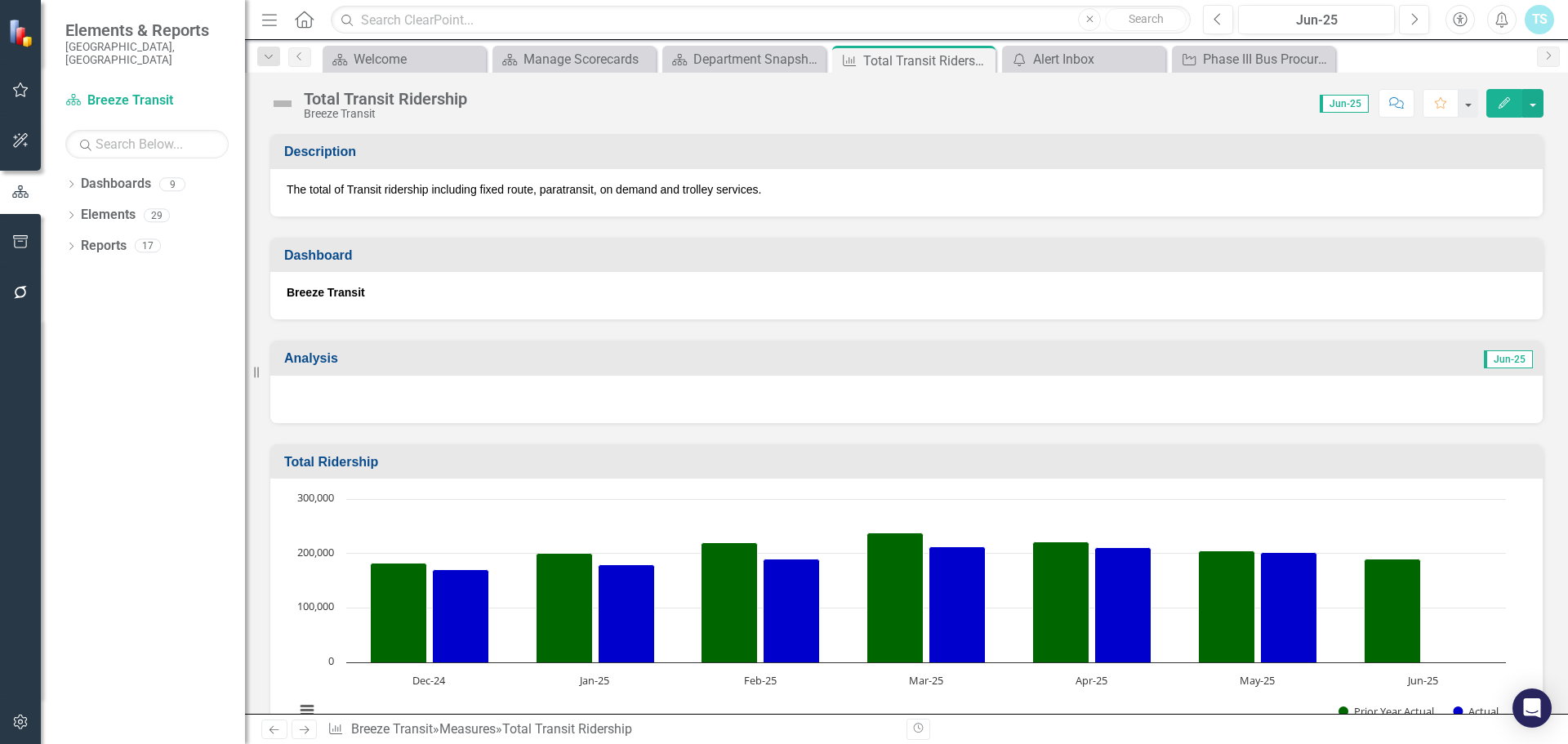 scroll, scrollTop: 327, scrollLeft: 0, axis: vertical 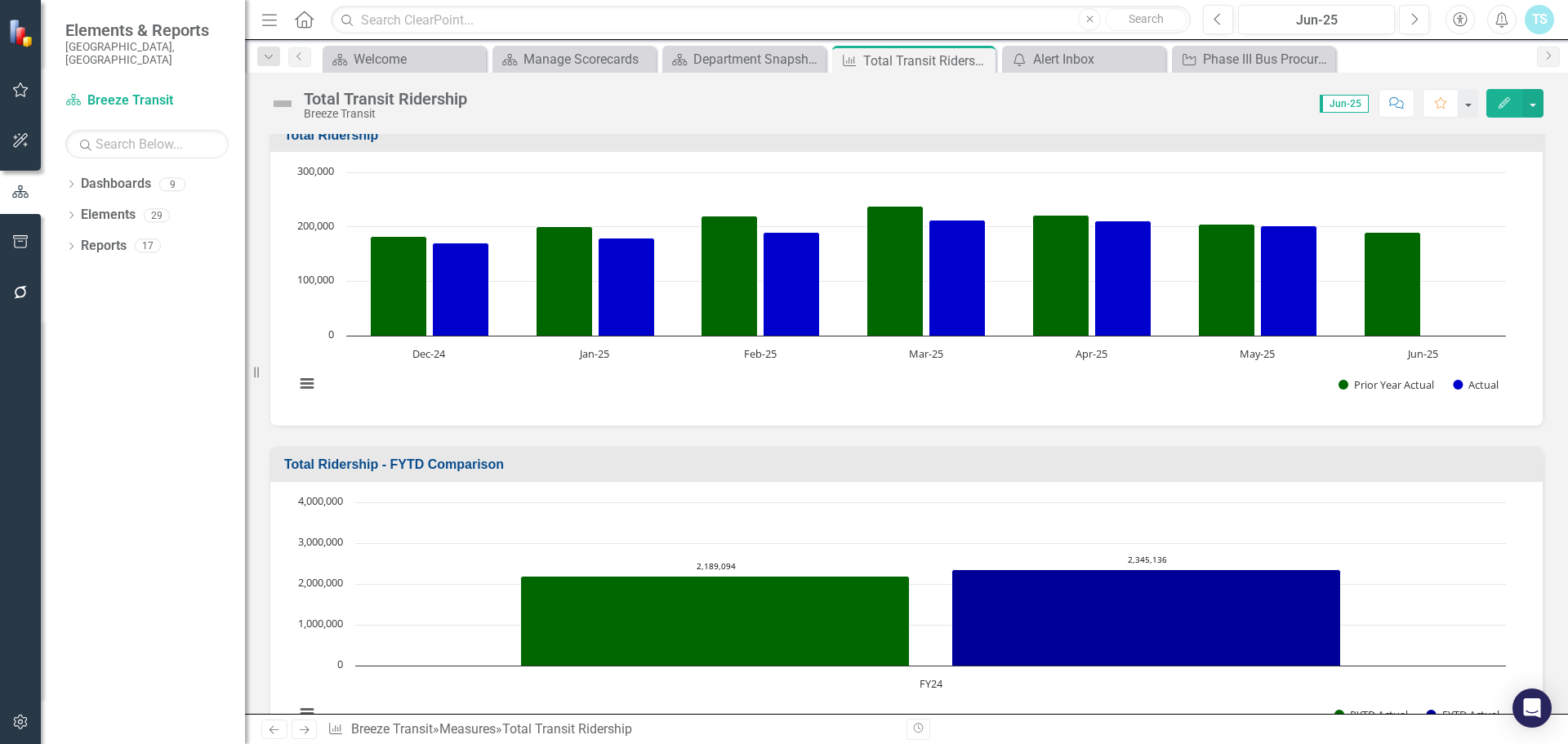 click on "Edit" 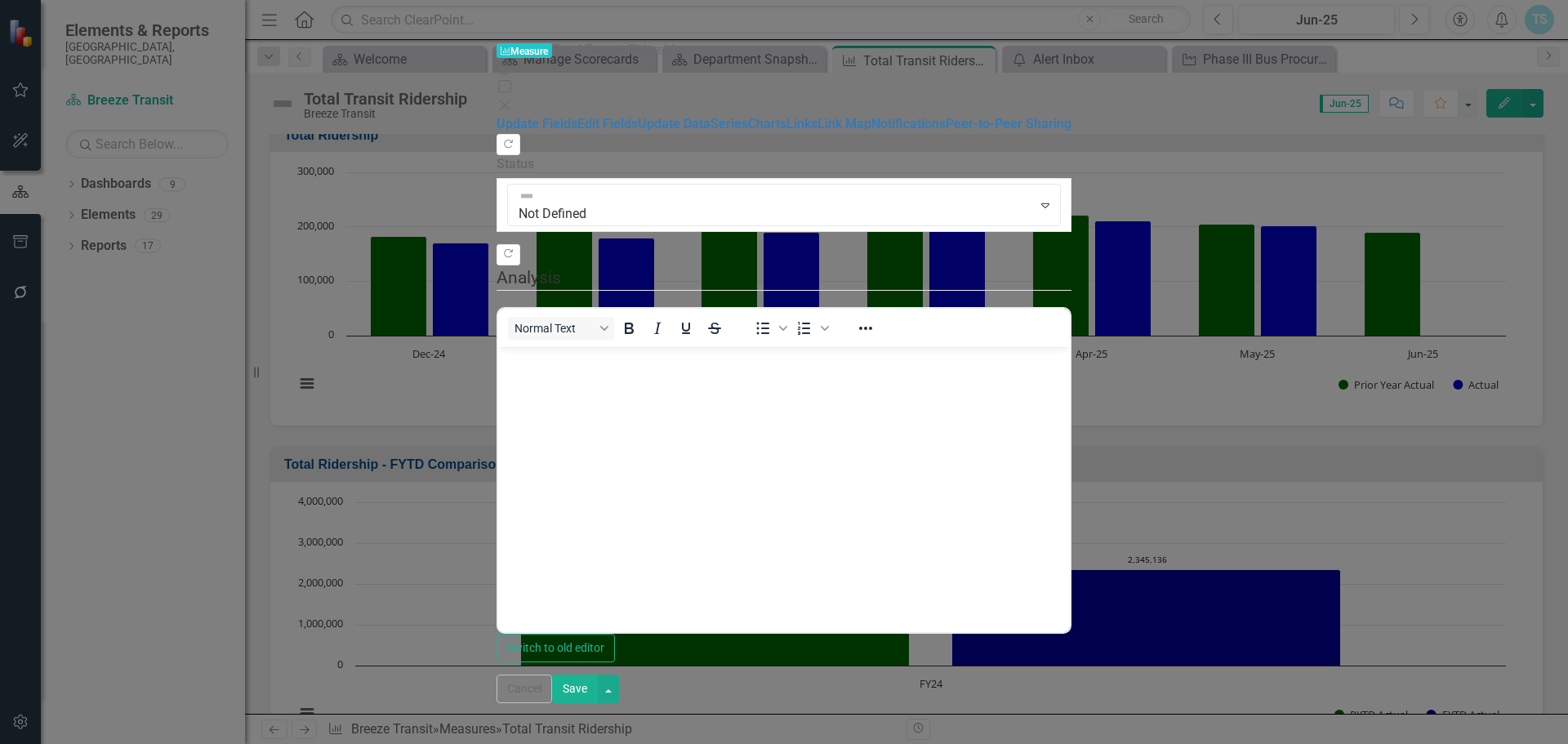 scroll, scrollTop: 0, scrollLeft: 0, axis: both 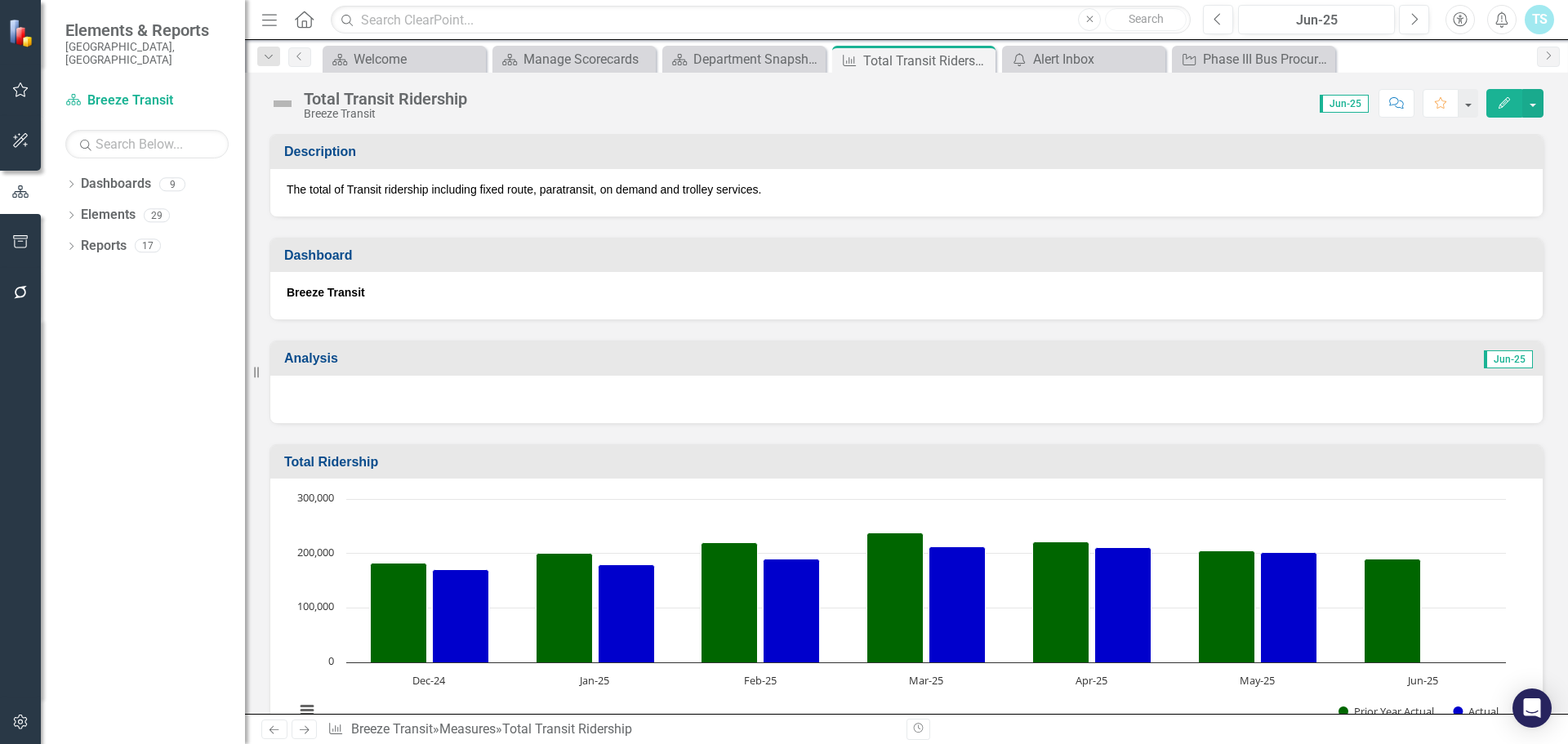 click on "Edit" at bounding box center [1504, 103] 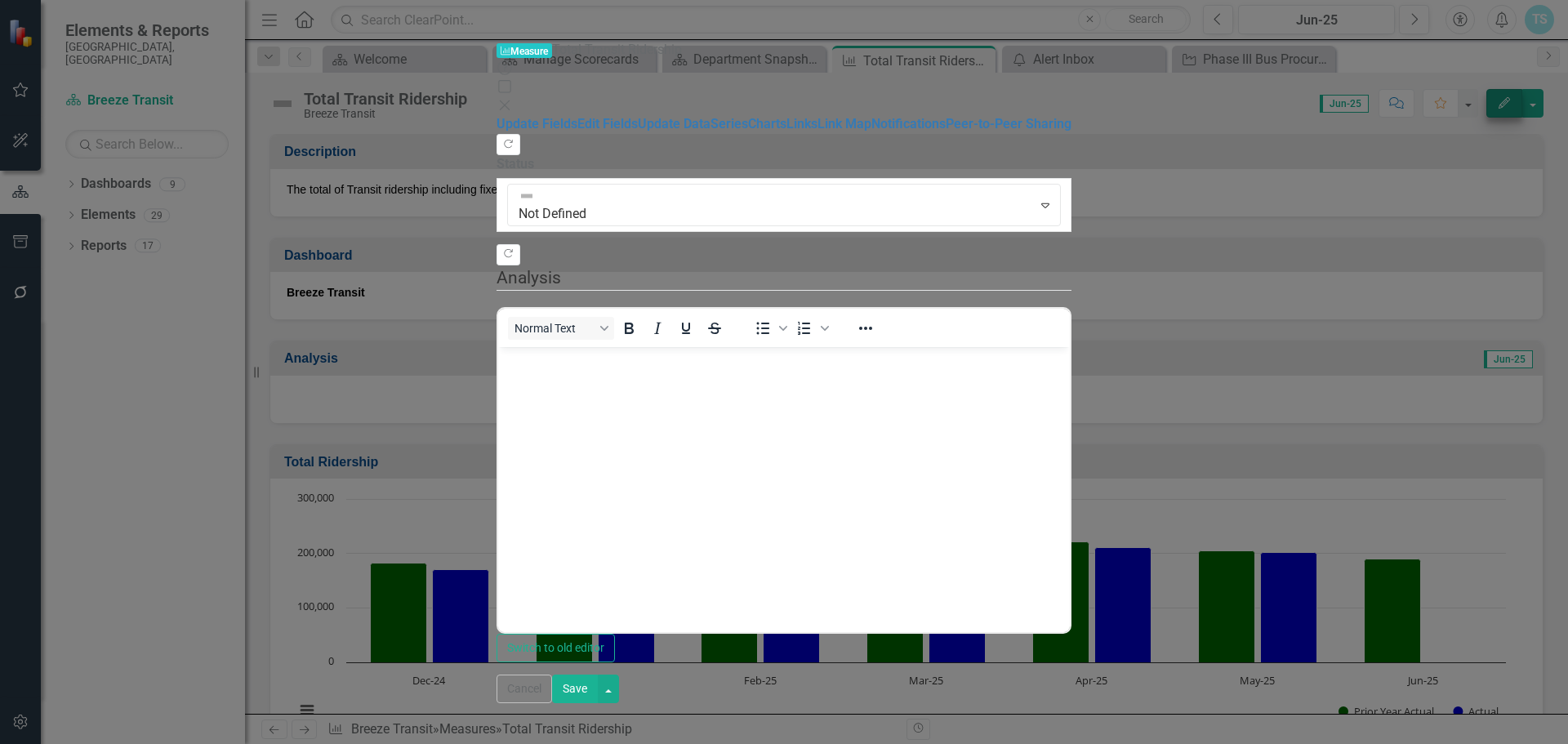 scroll, scrollTop: 0, scrollLeft: 0, axis: both 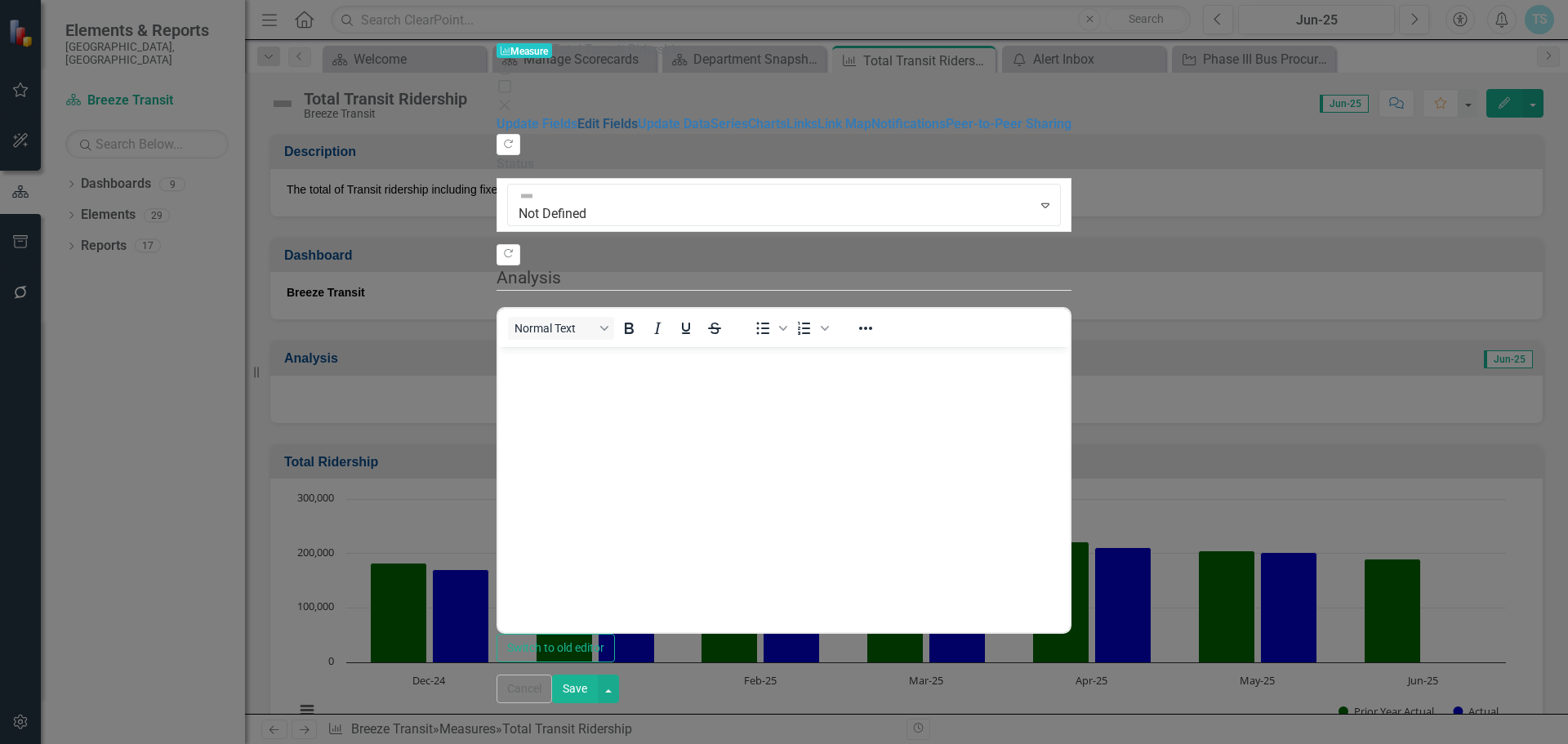 click on "Edit Fields" at bounding box center (608, 123) 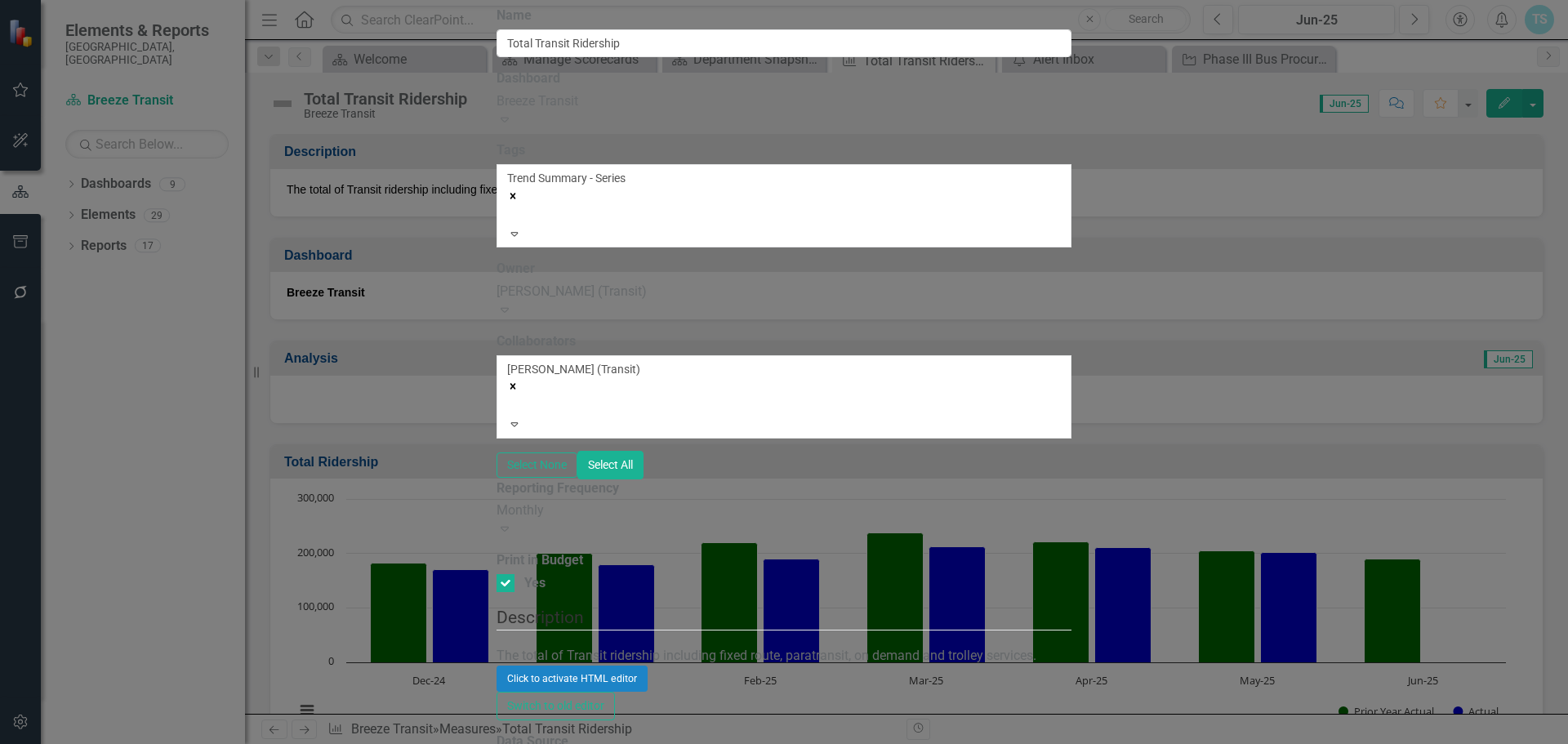 click on "Update  Data" at bounding box center (674, -544) 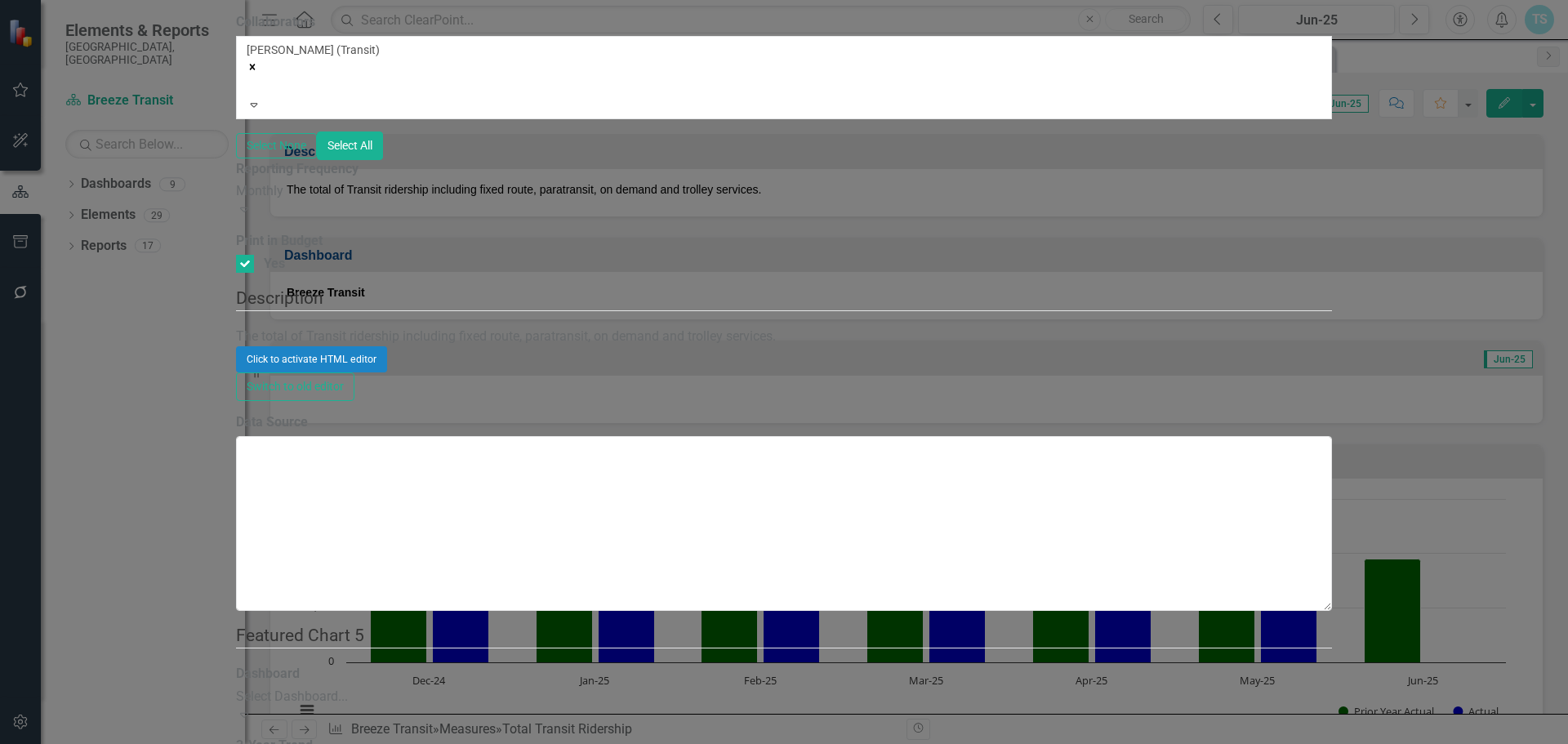 scroll, scrollTop: 490, scrollLeft: 0, axis: vertical 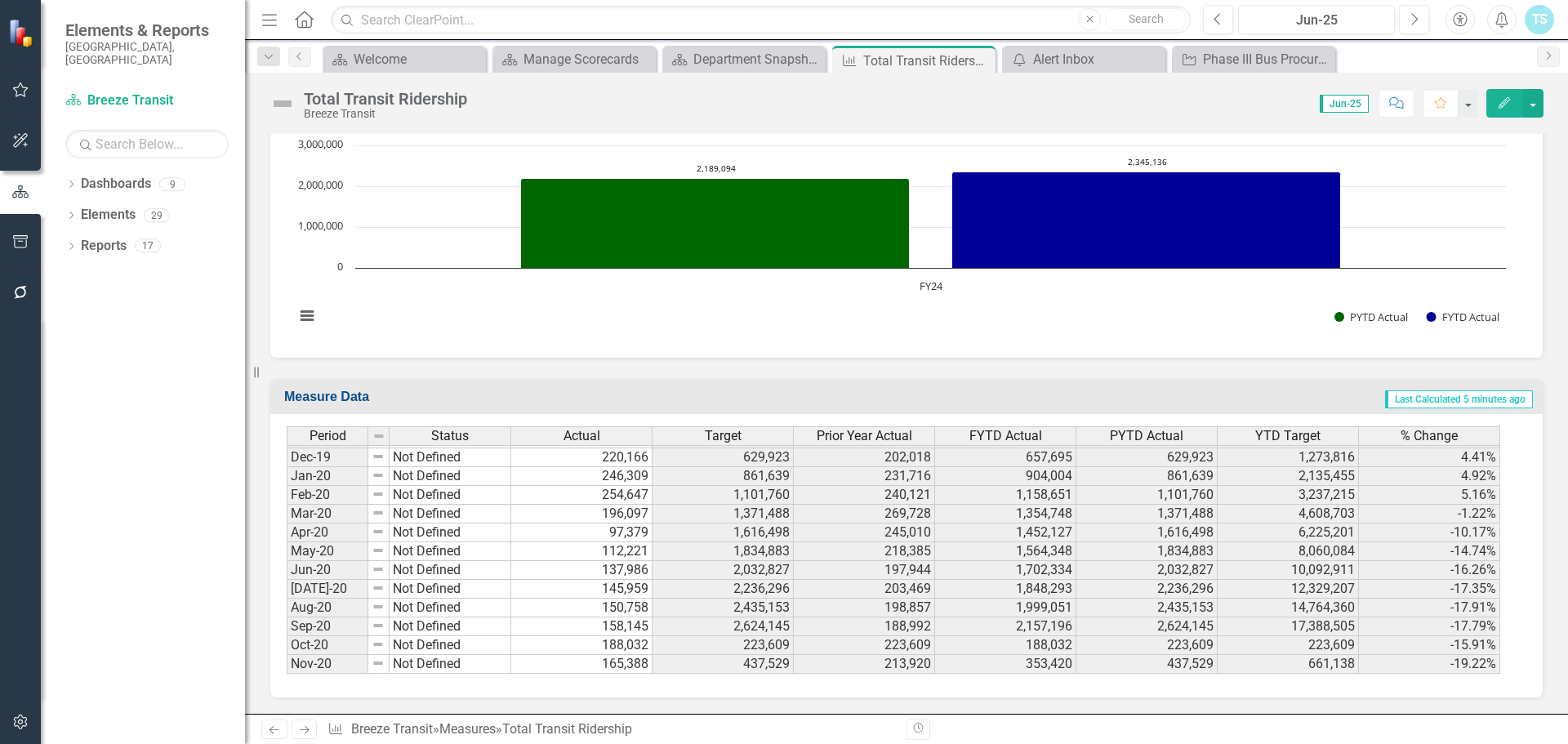click on "Not Defined" at bounding box center [450, 589] 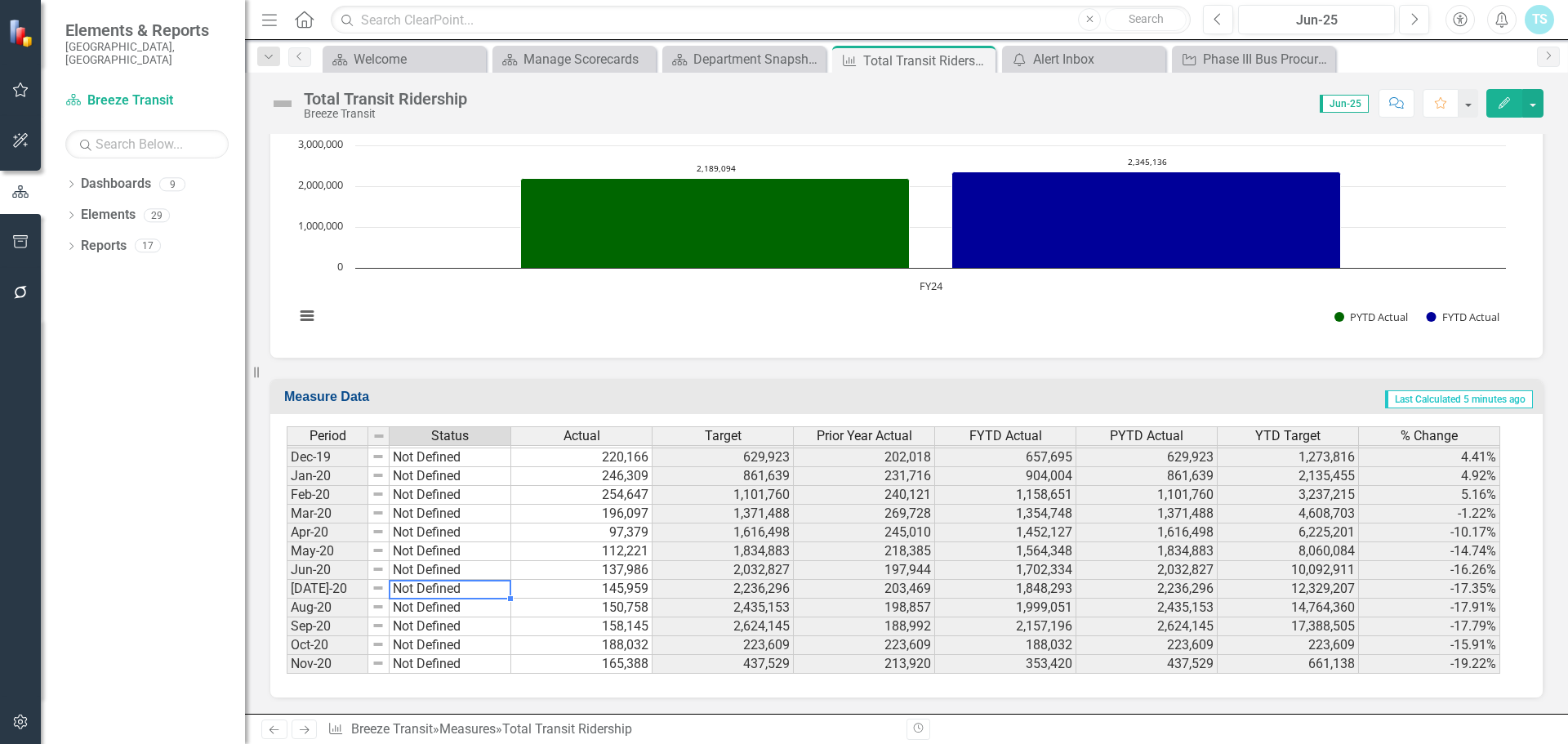 click on "Not Defined" at bounding box center [450, 589] 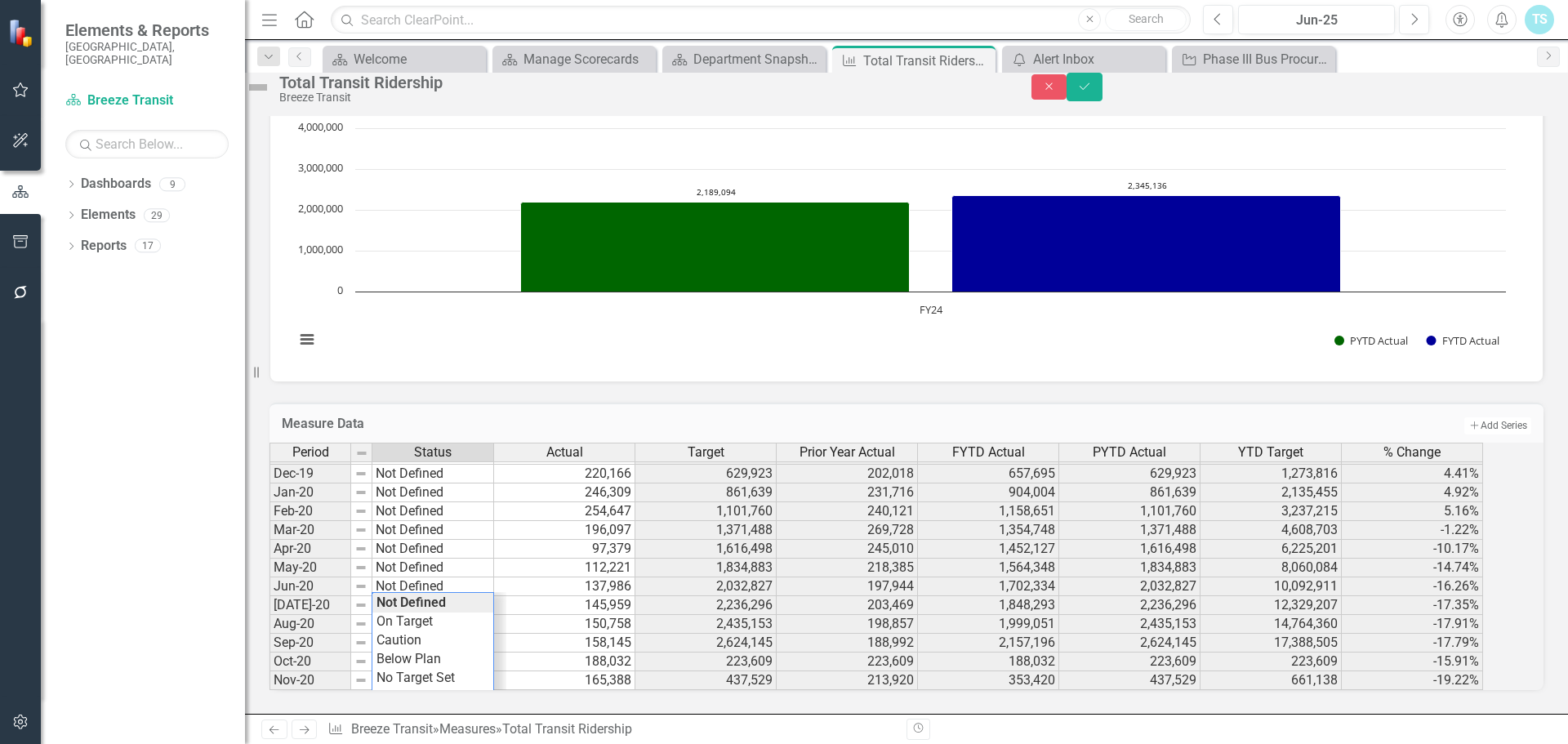 click on "Measure Data" at bounding box center [626, 425] 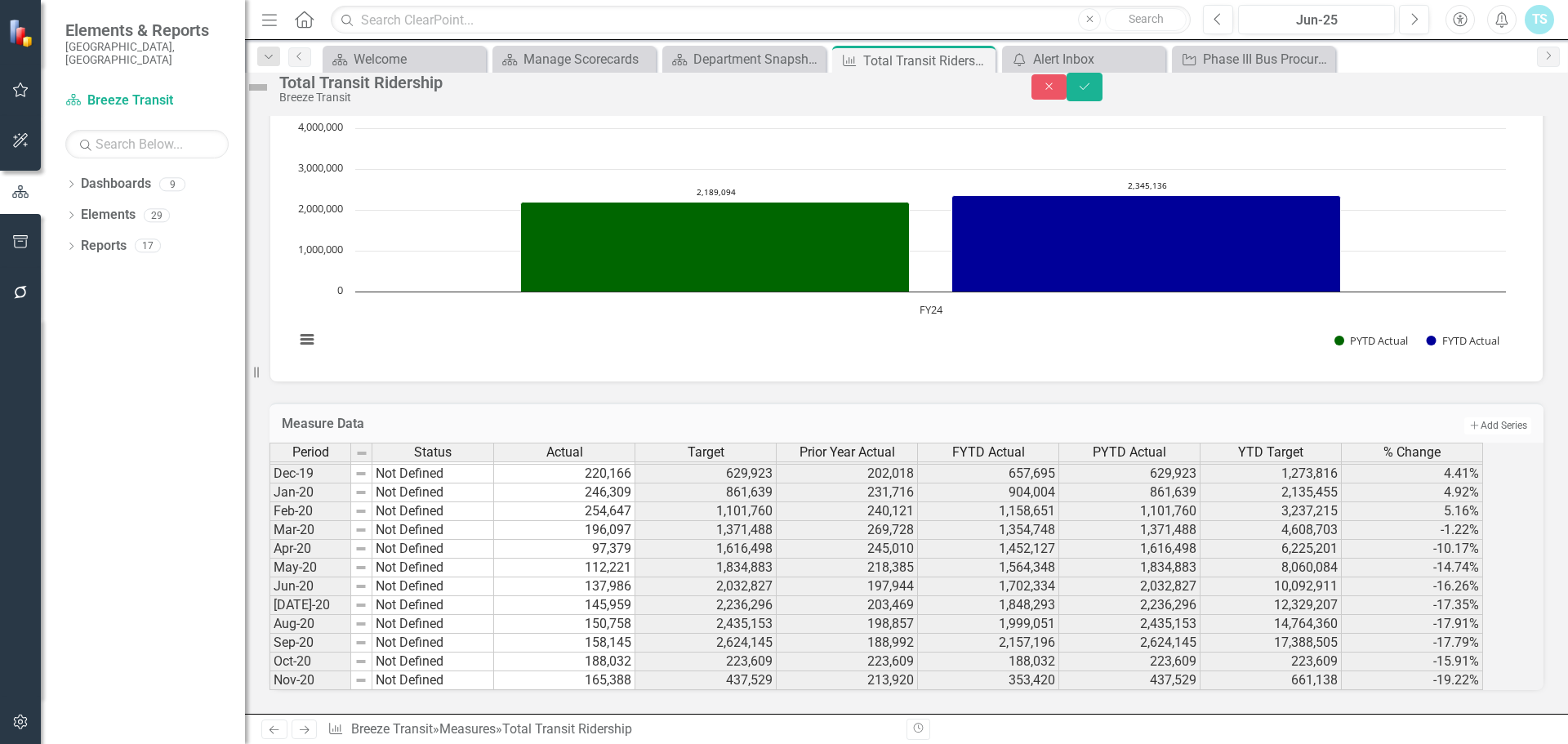 scroll, scrollTop: 1793, scrollLeft: 0, axis: vertical 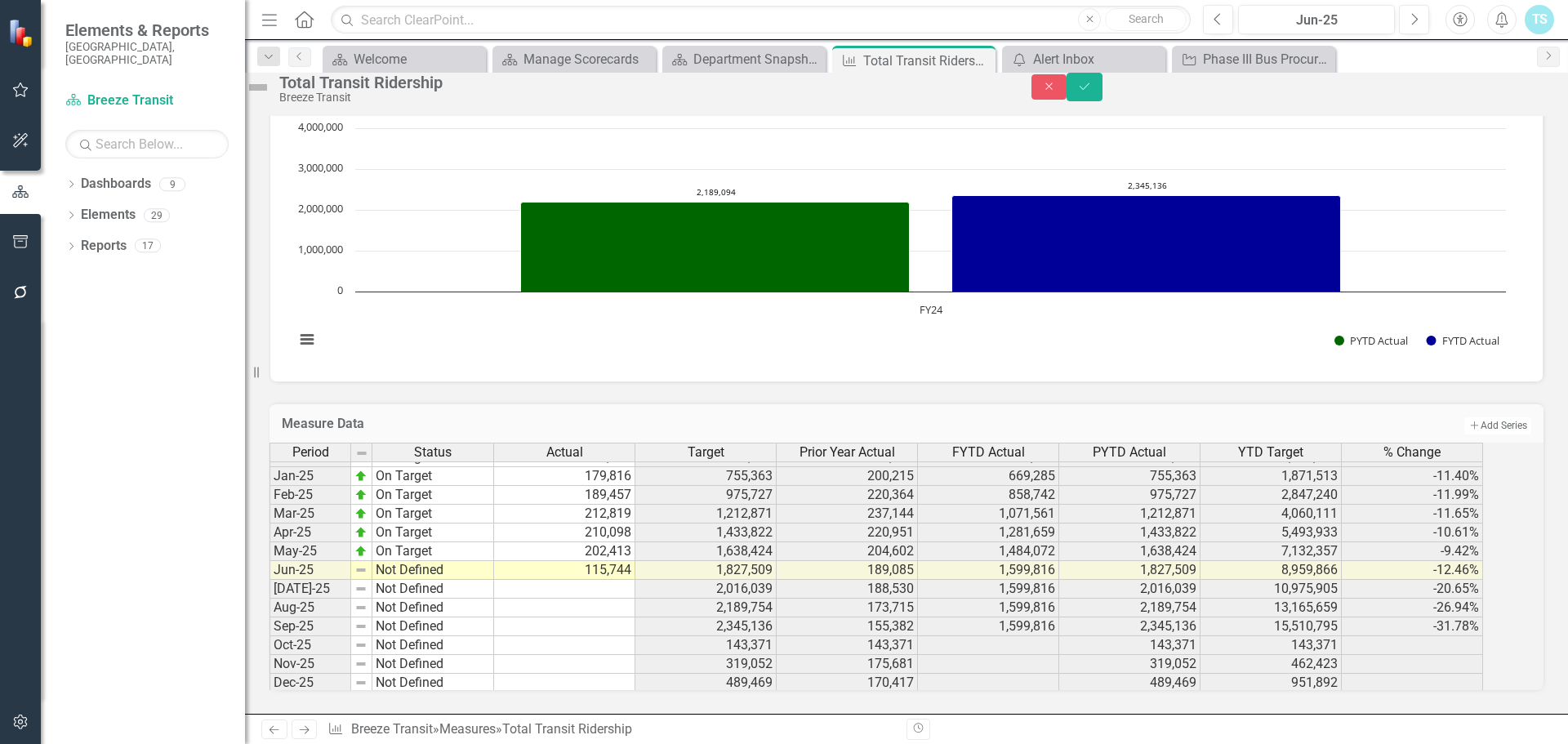 click on "Nov-23 No Target Set 183,898 320,922 168,593 372,450 320,922 473,251 16.06% Dec-23 No Target Set 182,698 500,258 179,336 555,148 500,258 973,509 10.97% Jan-24 No Target Set 200,215 692,860 192,602 755,363 692,860 1,666,369 9.02% Feb-24 No Target Set 220,364 890,781 197,921 975,727 890,781 2,557,150 9.54% Mar-24 On Target 237,144 1,115,595 224,814 1,212,871 1,115,595 3,672,745 8.72% Apr-24 On Target 220,951 1,315,618 200,023 1,433,822 1,315,618 4,988,363 8.98% May-24 On Target 204,602 1,503,587 187,969 1,638,424 1,503,587 6,491,950 8.97% Jun-24 On Target 189,085 1,684,691 181,104 1,827,509 1,684,691 8,176,641 8.48% [DATE]-24 On Target 188,530 1,856,030 171,339 2,016,039 1,856,030 10,032,671 8.62% Aug-24 On Target 173,715 2,023,077 167,047 2,189,754 2,023,077 12,055,748 8.24% Sep-24 On Target 155,382 2,189,094 166,017 2,345,136 2,189,094 14,244,842 7.13% Oct-24 Caution 143,371 188,552 188,552 143,371 188,552 188,552 -23.96% Nov-24 On Target 175,681 372,450 183,898 319,052 372,450 561,002 -14.34% Dec-24 On Target" at bounding box center [876, 448] 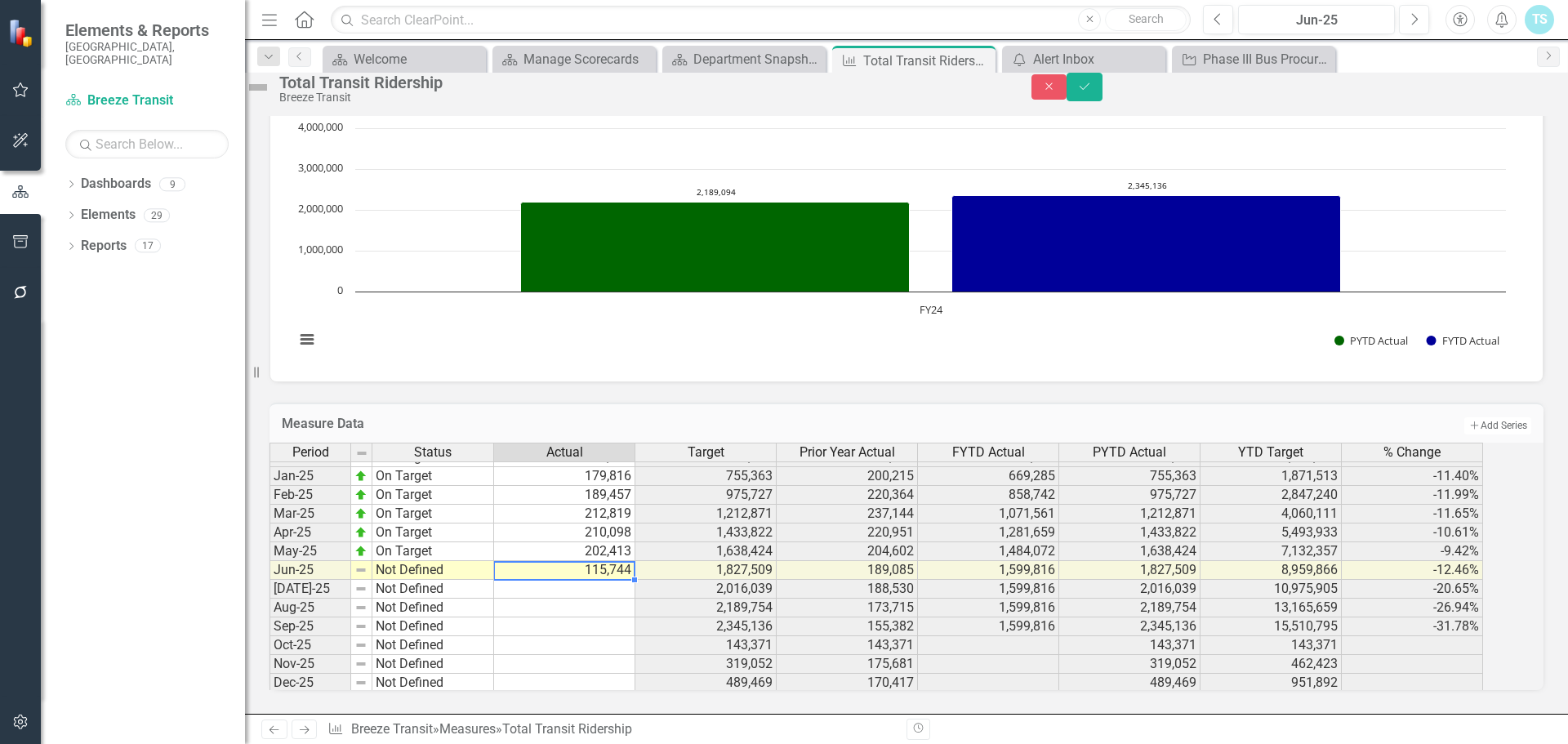 click on "115,744" at bounding box center [564, 570] 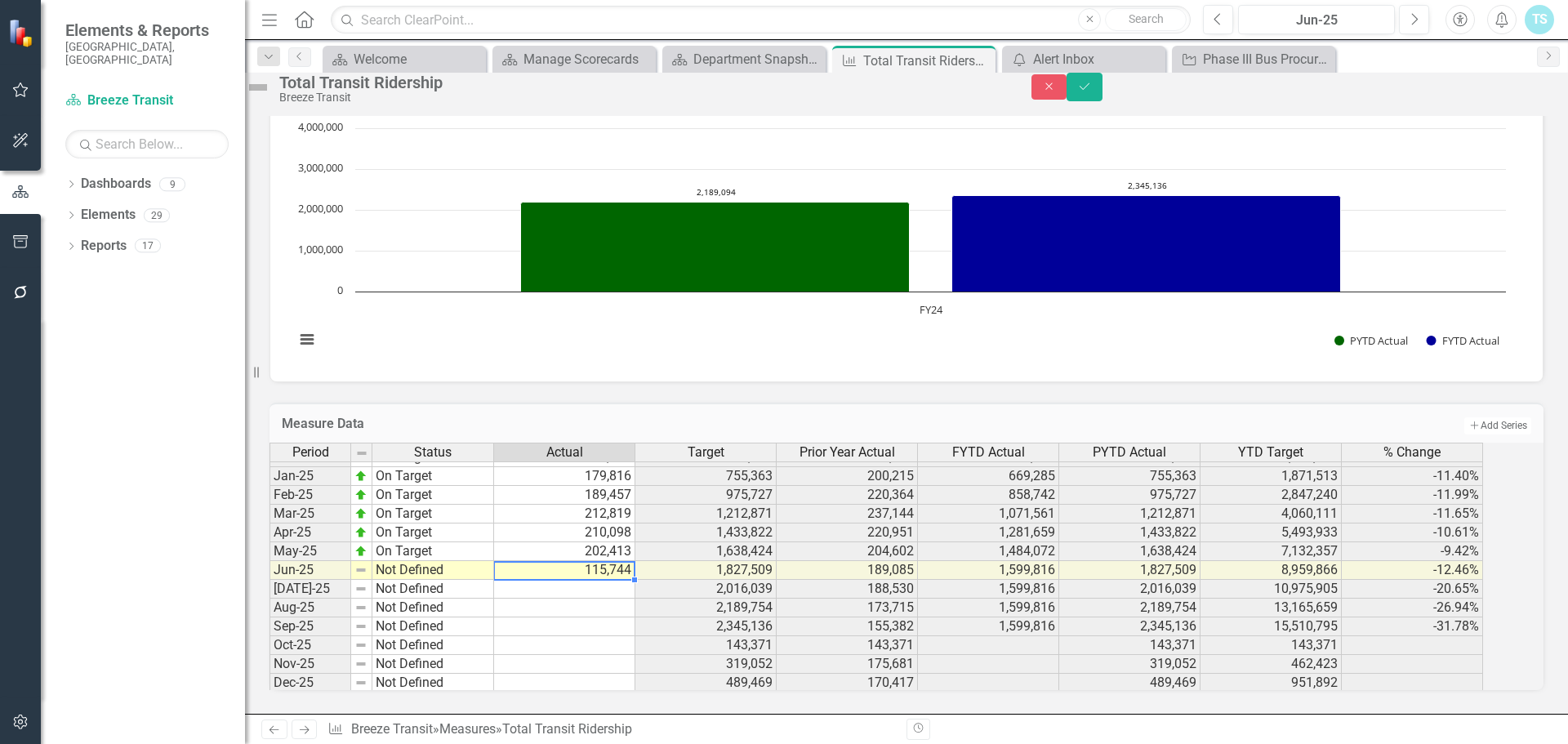 click on "115,744" at bounding box center (564, 570) 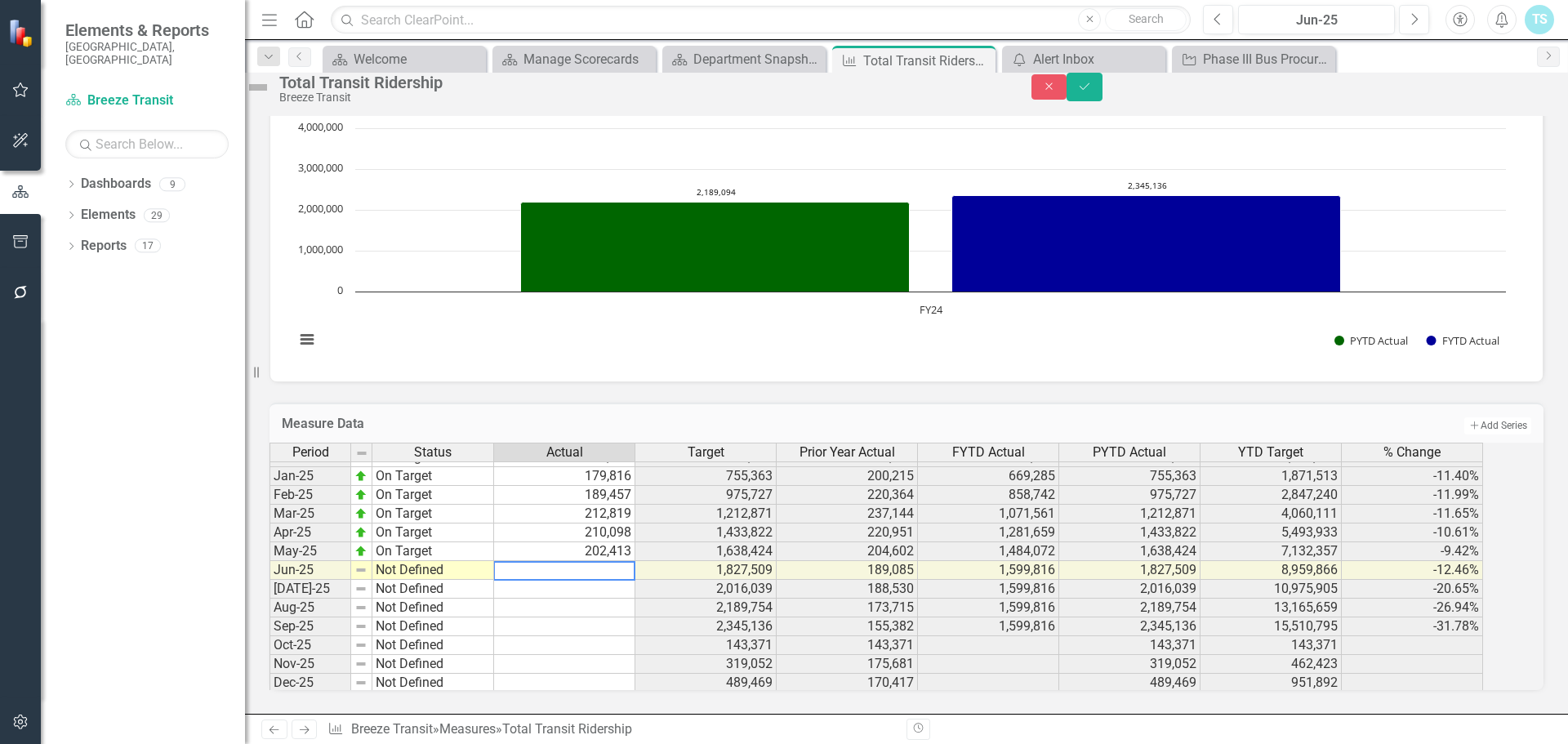 drag, startPoint x: 572, startPoint y: 564, endPoint x: 512, endPoint y: 554, distance: 60.82763 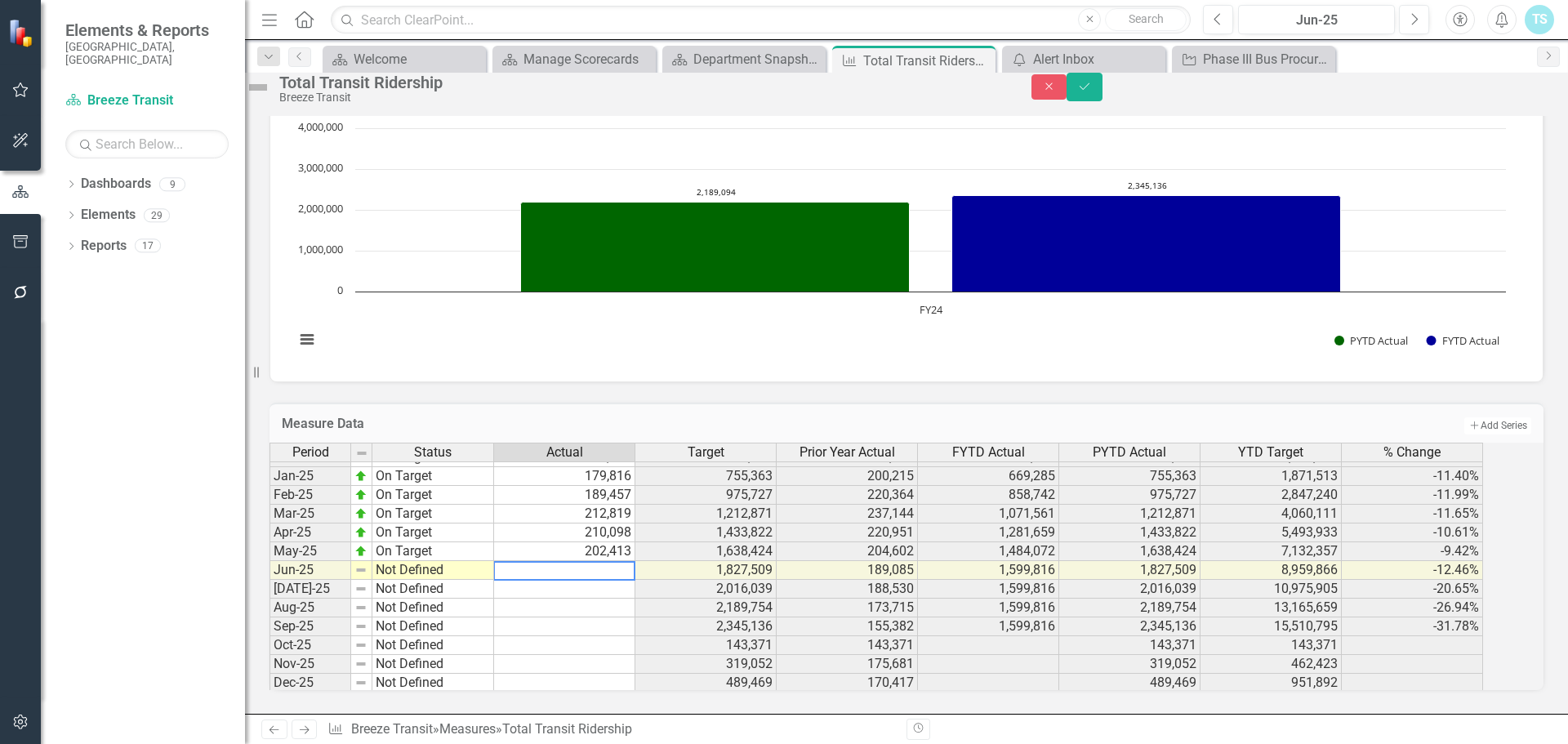 type on "115744" 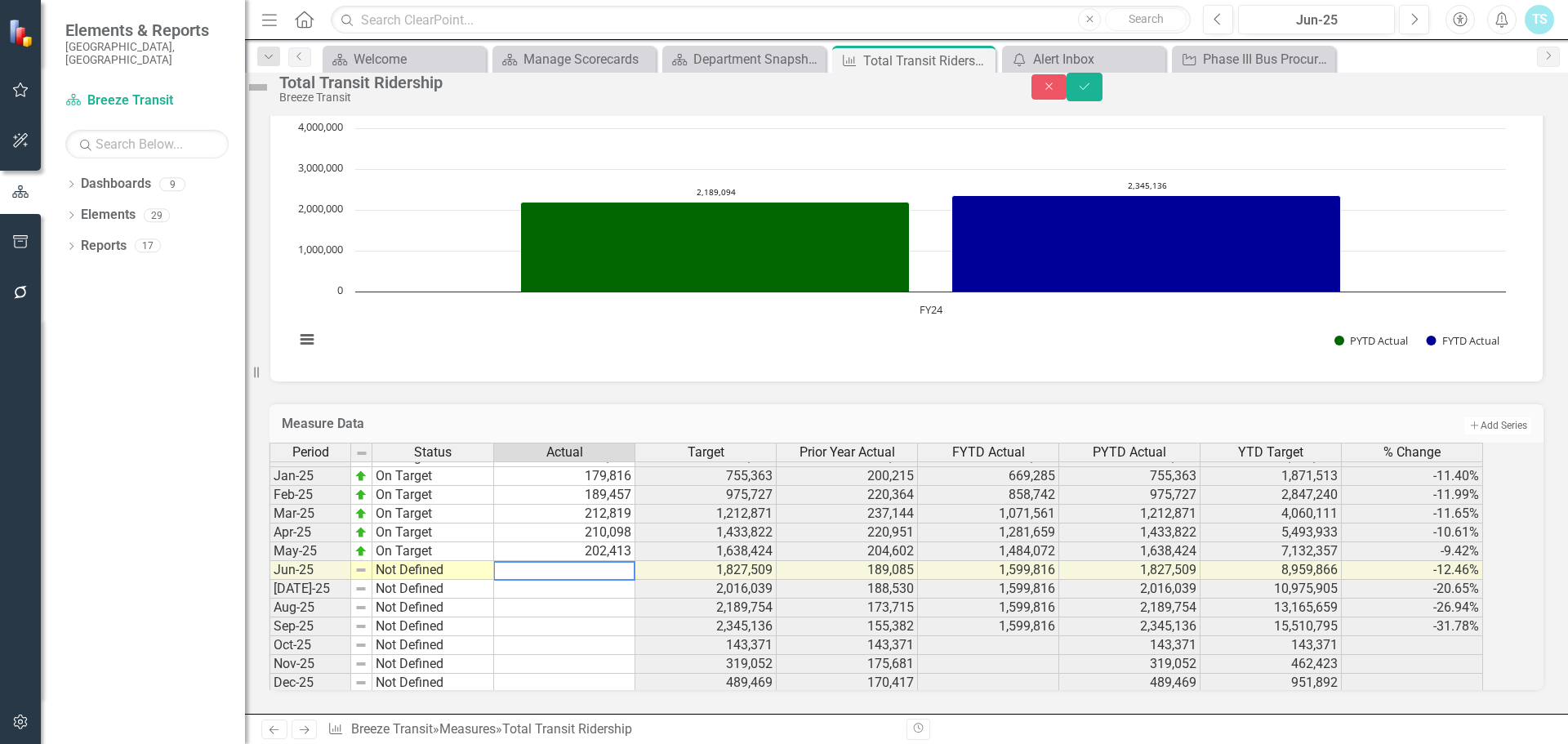 type 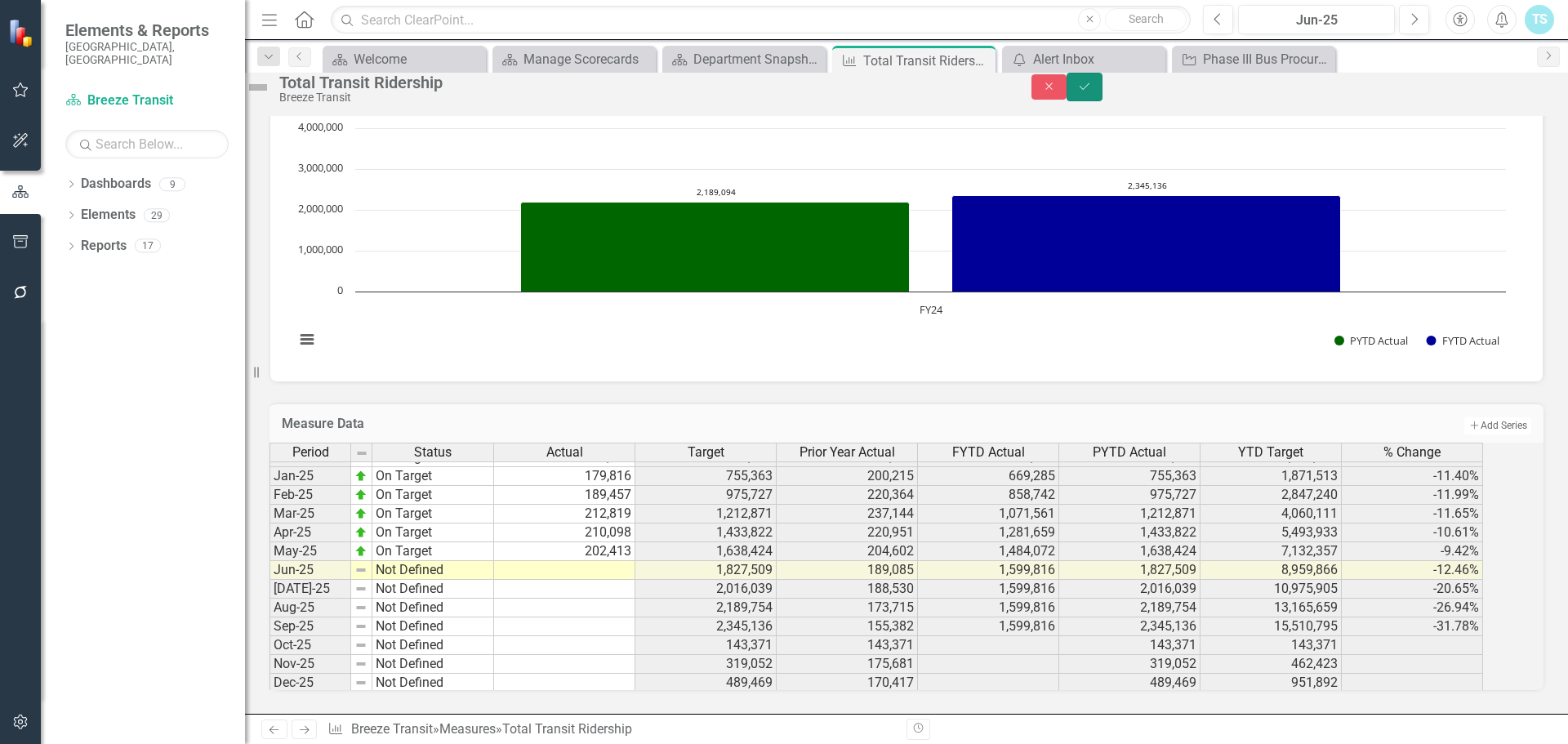 click on "Save" at bounding box center (1085, 87) 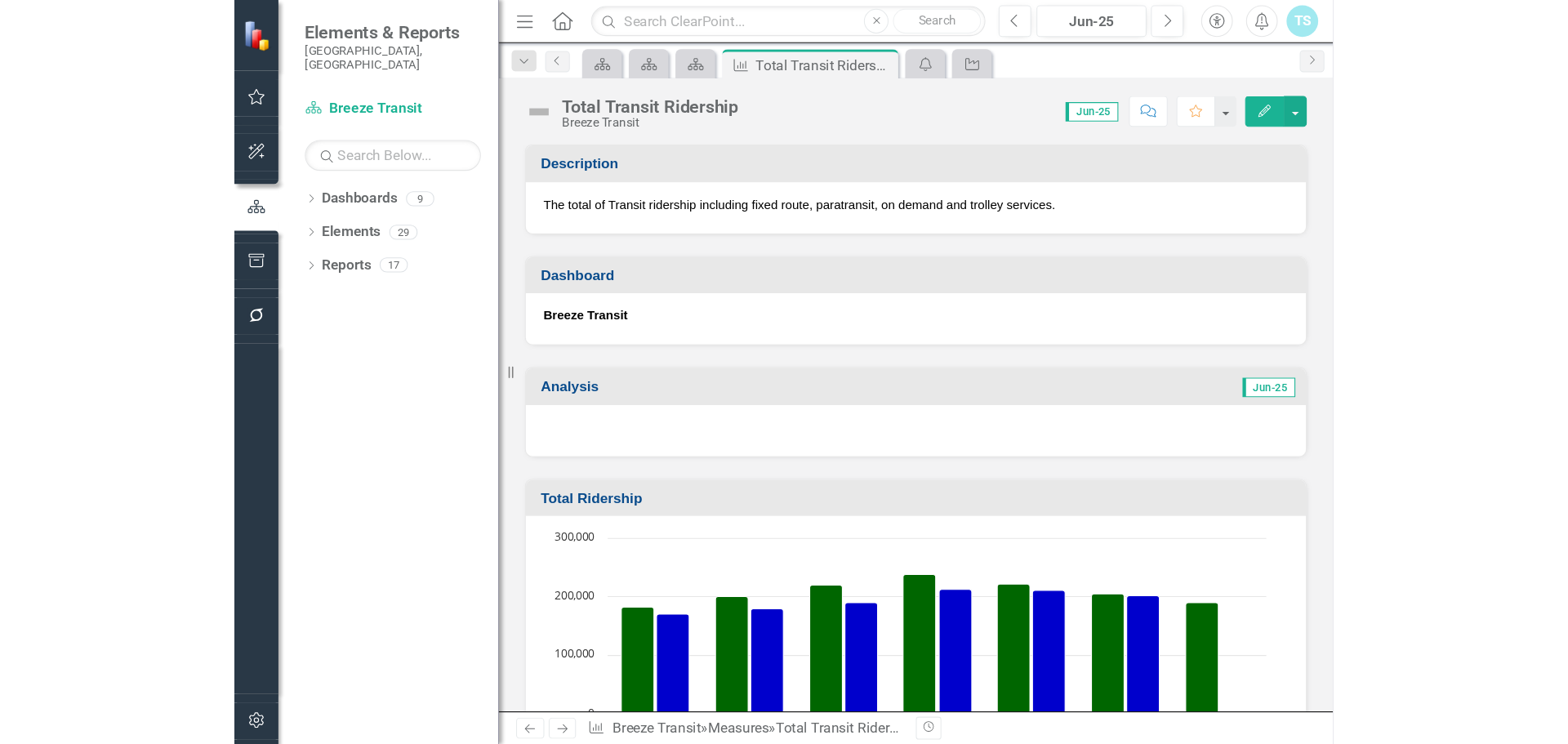 scroll, scrollTop: 0, scrollLeft: 0, axis: both 